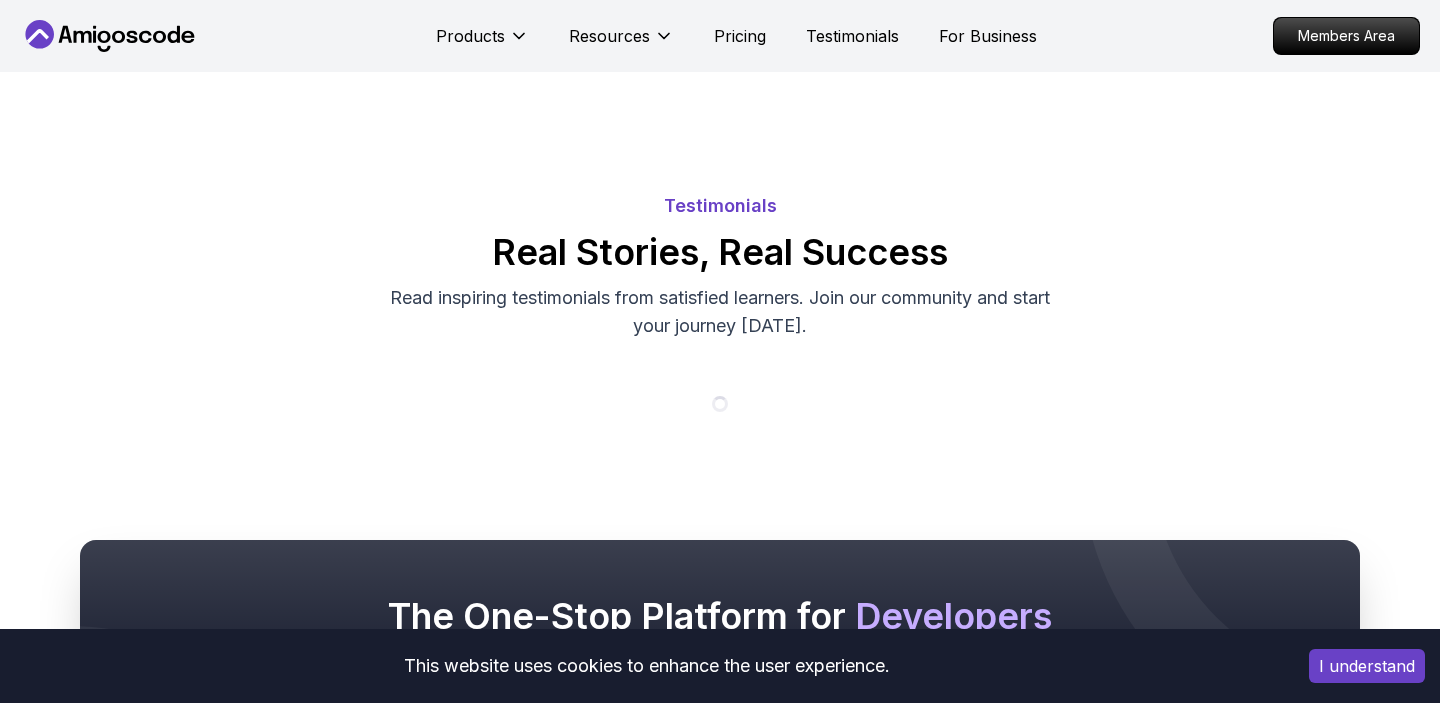 scroll, scrollTop: 0, scrollLeft: 0, axis: both 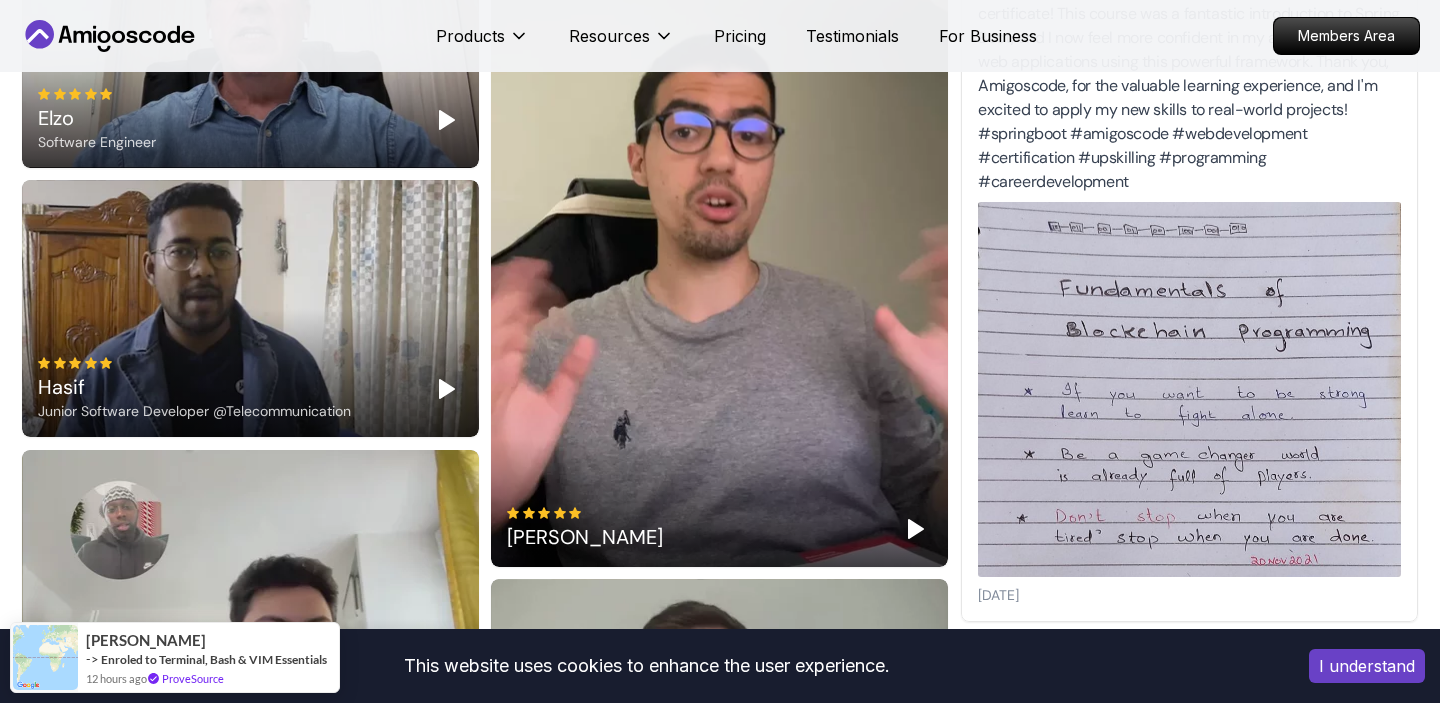 click on "This website uses cookies to enhance the user experience. I understand Products Resources Pricing Testimonials For Business Members Area Products Resources Pricing Testimonials For Business Members Area Testimonials Real Stories, Real Success   Read inspiring testimonials from satisfied learners. Join our community and start your journey today. The One-Stop Platform for   Developers Get unlimited access to coding   courses ,   Quizzes ,   Builds  and   Tools . Start your journey or level up your career with Amigoscode today! Start for Free Check Courses JOIN OUR NEWSLETTER We'll send you a nice letter once per week. No spam. Submit PRODUCTS Portfolly Courses Builds soon Bootcamp Roadmaps Textbook RESOURCES Team Blogs Newsletter Community QUICK LINKS Pricing Testimonials Merch Support Legal Terms Privacy Assalamualaikum 👋 © 2025 Amigoscode. All rights reserved. hello@amigoscode.com © 2025 Amigoscode. All rights reserved.
MOHAMED ->   Enroled to Terminal, Bash & VIM Essentials 12 hours ago" at bounding box center [720, 5464] 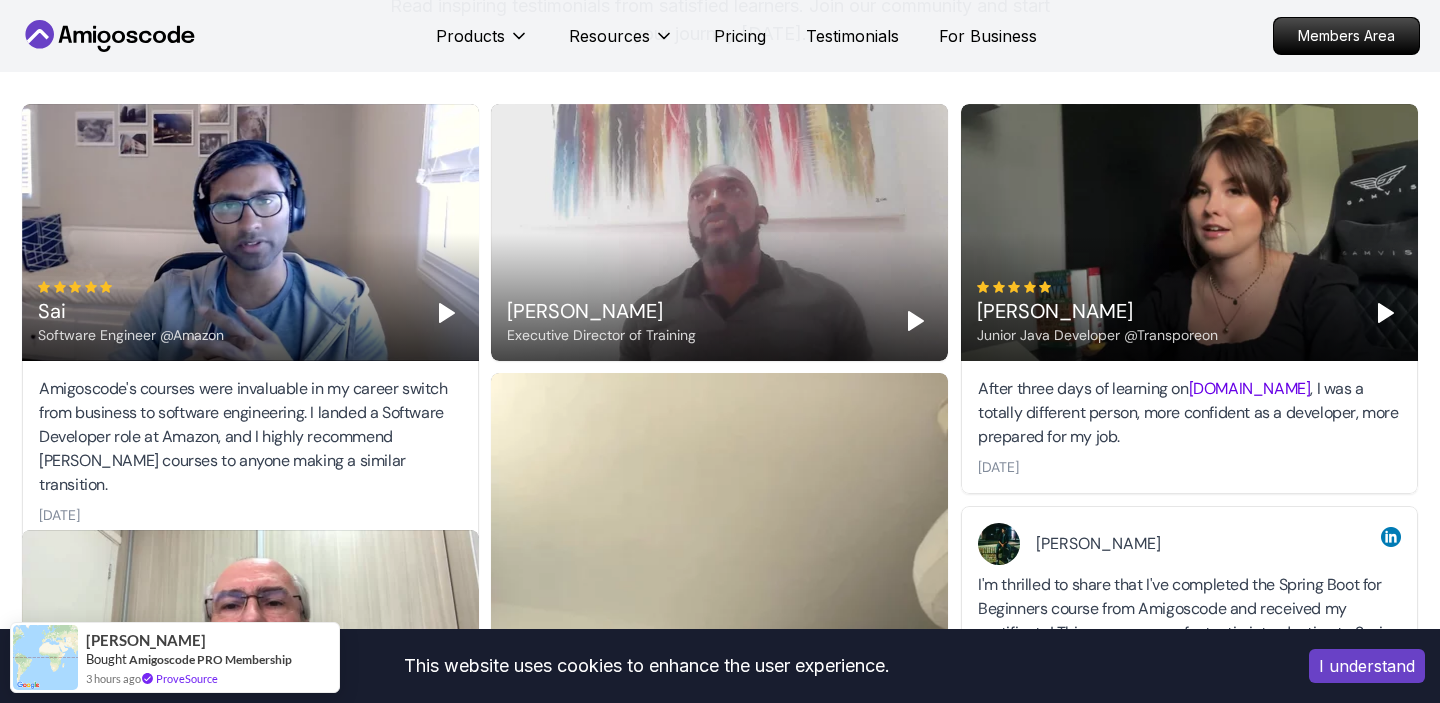 scroll, scrollTop: 274, scrollLeft: 0, axis: vertical 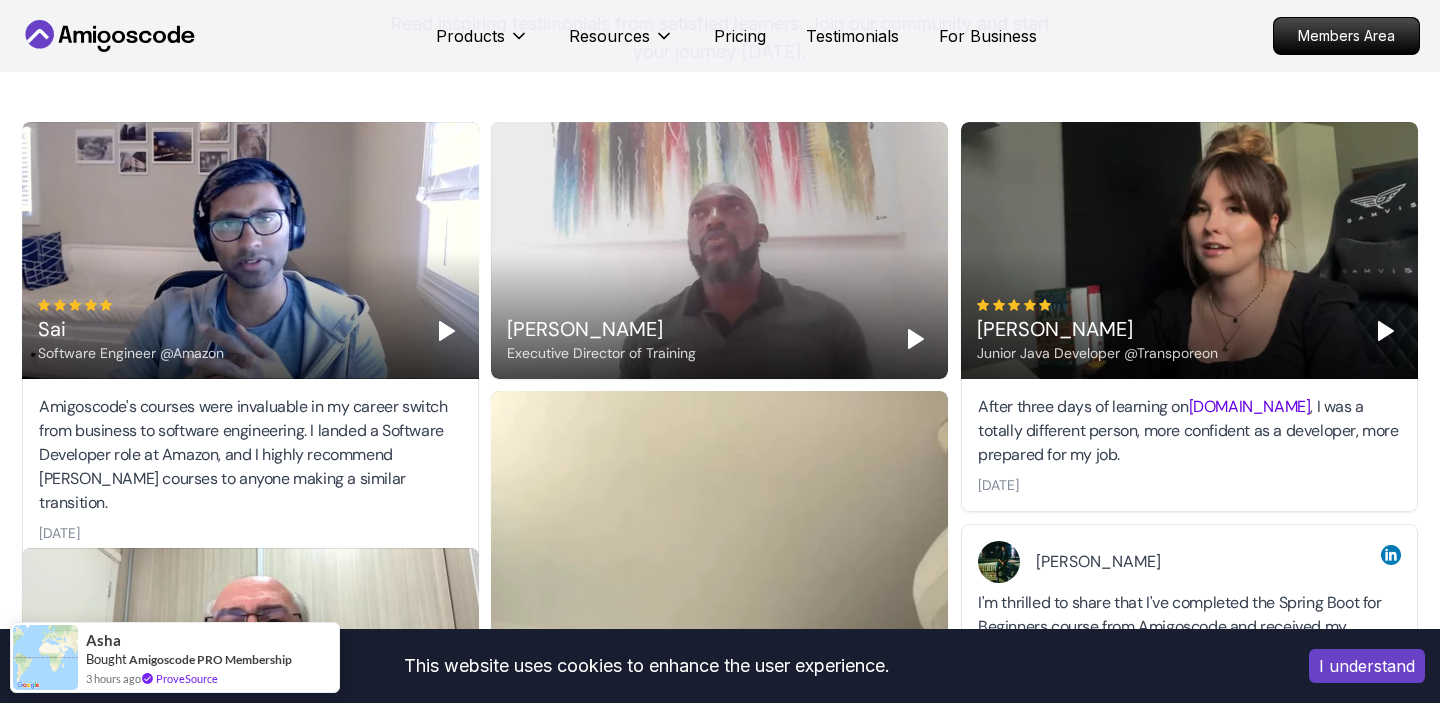 click at bounding box center (1386, 331) 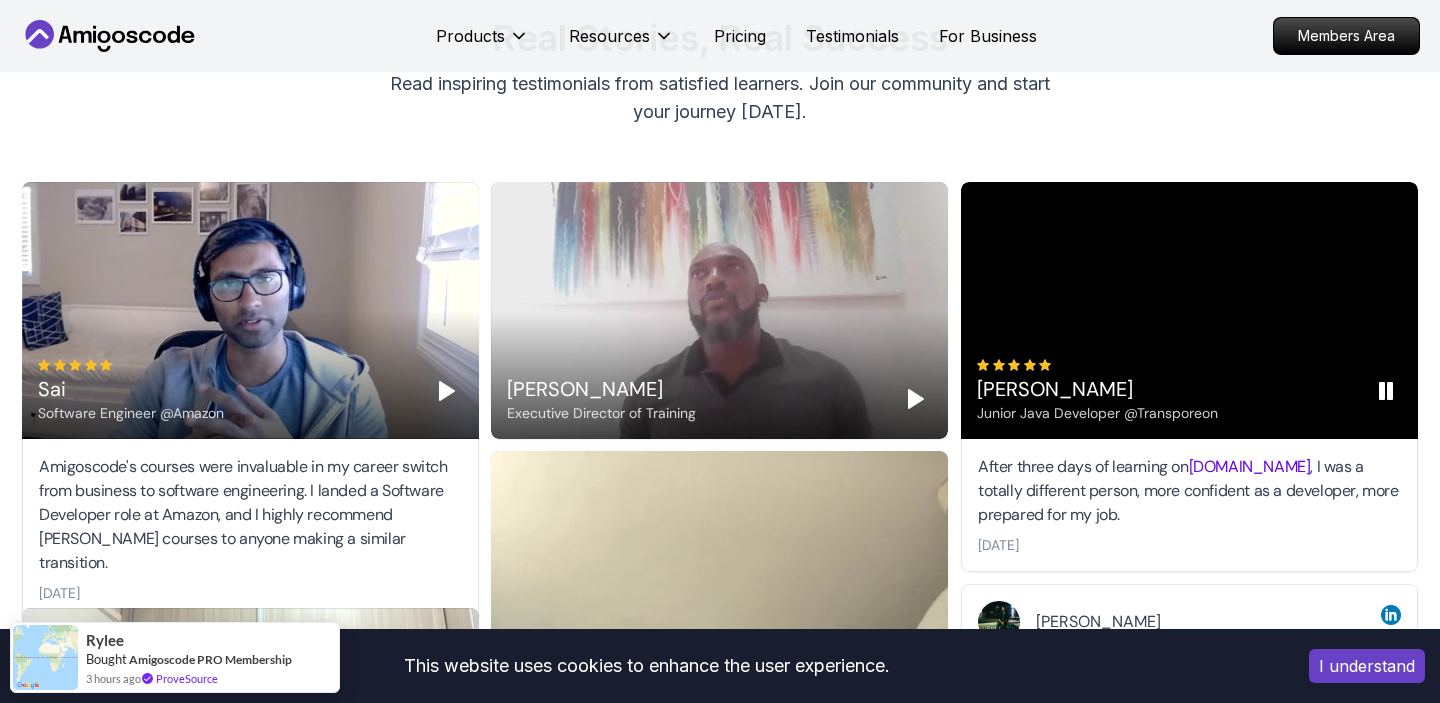 scroll, scrollTop: 217, scrollLeft: 0, axis: vertical 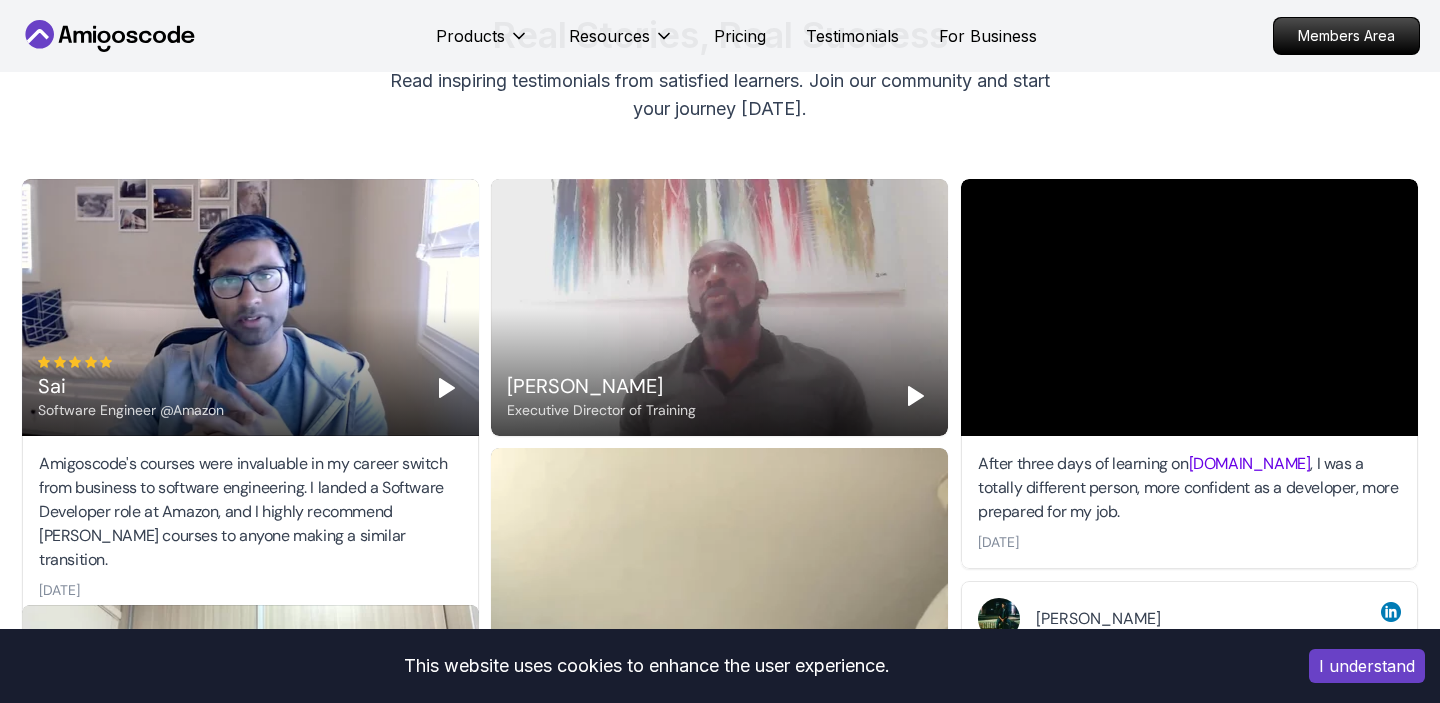 click on "After three days of learning on  Amigoscode.com , I was a totally different person, more confident as a developer, more prepared for my job." at bounding box center (1189, 488) 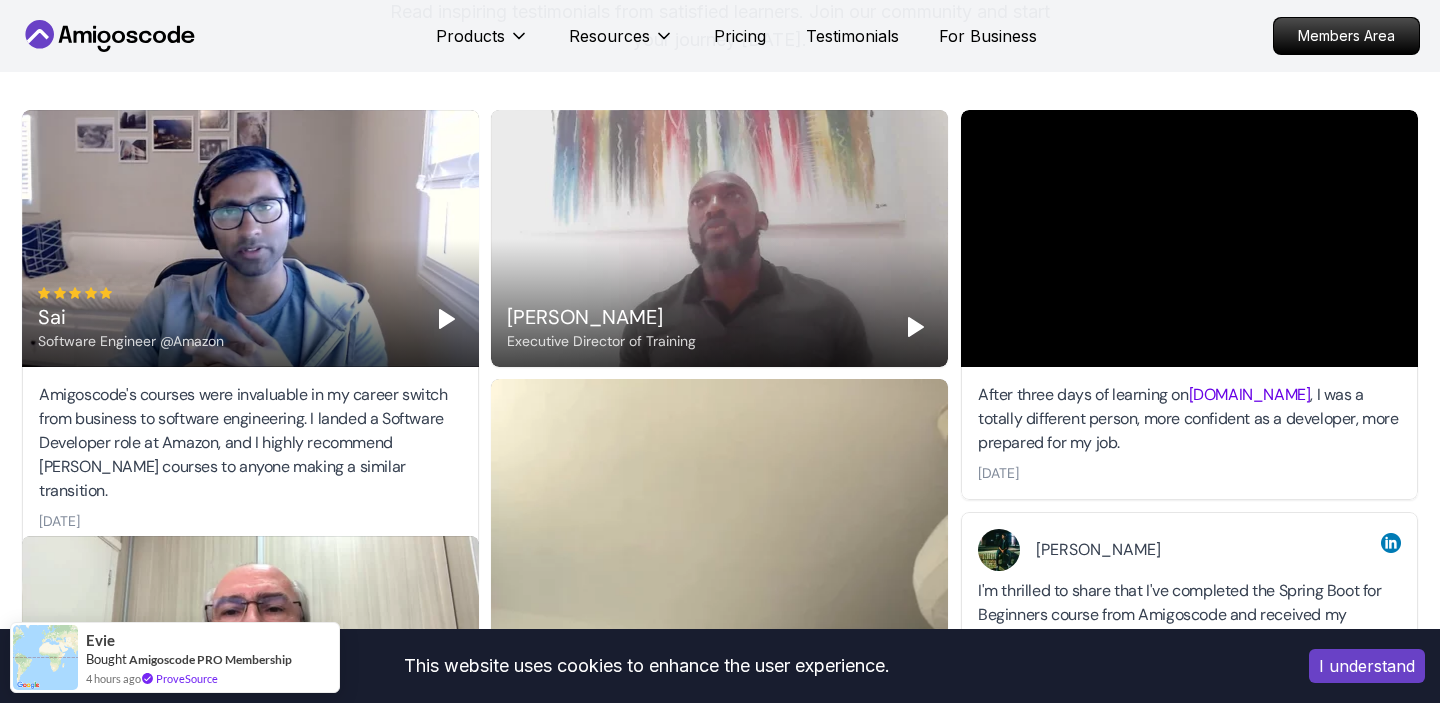 scroll, scrollTop: 289, scrollLeft: 0, axis: vertical 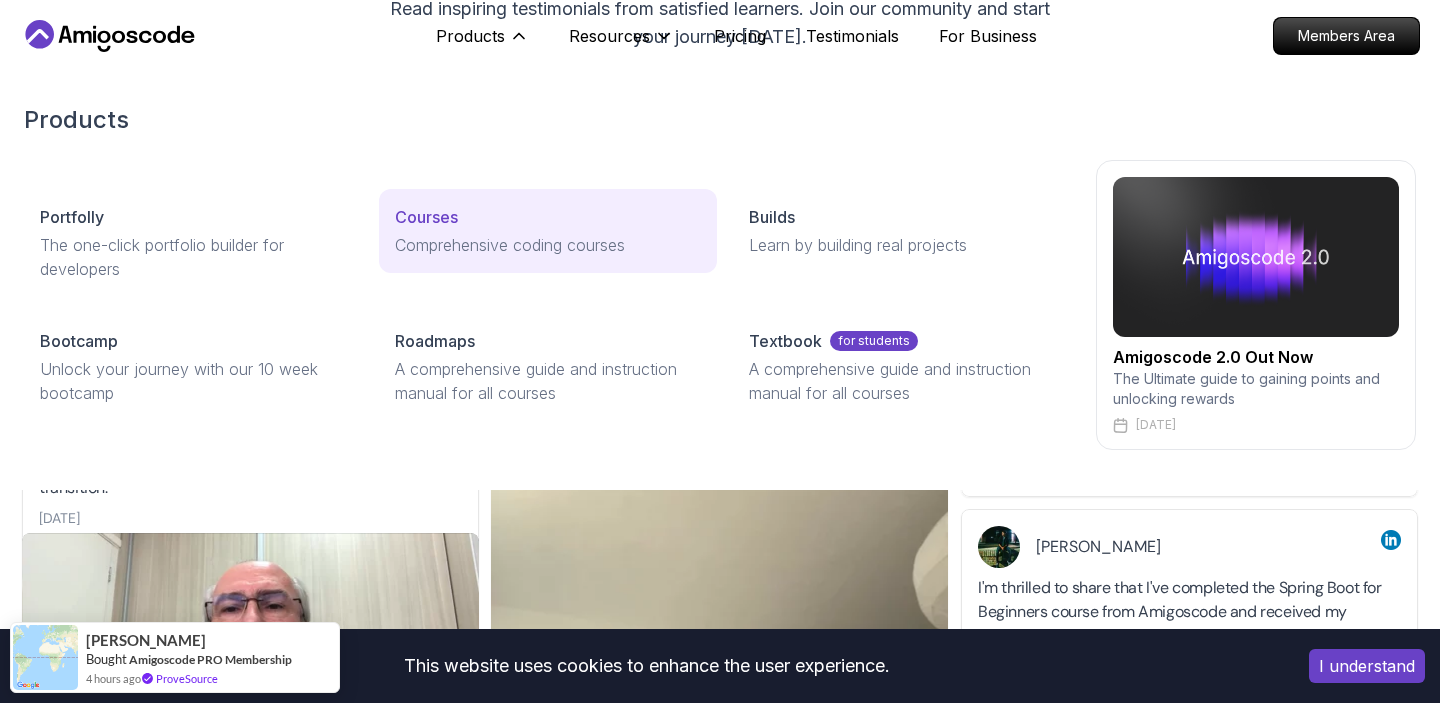 click on "Comprehensive coding courses" at bounding box center (548, 245) 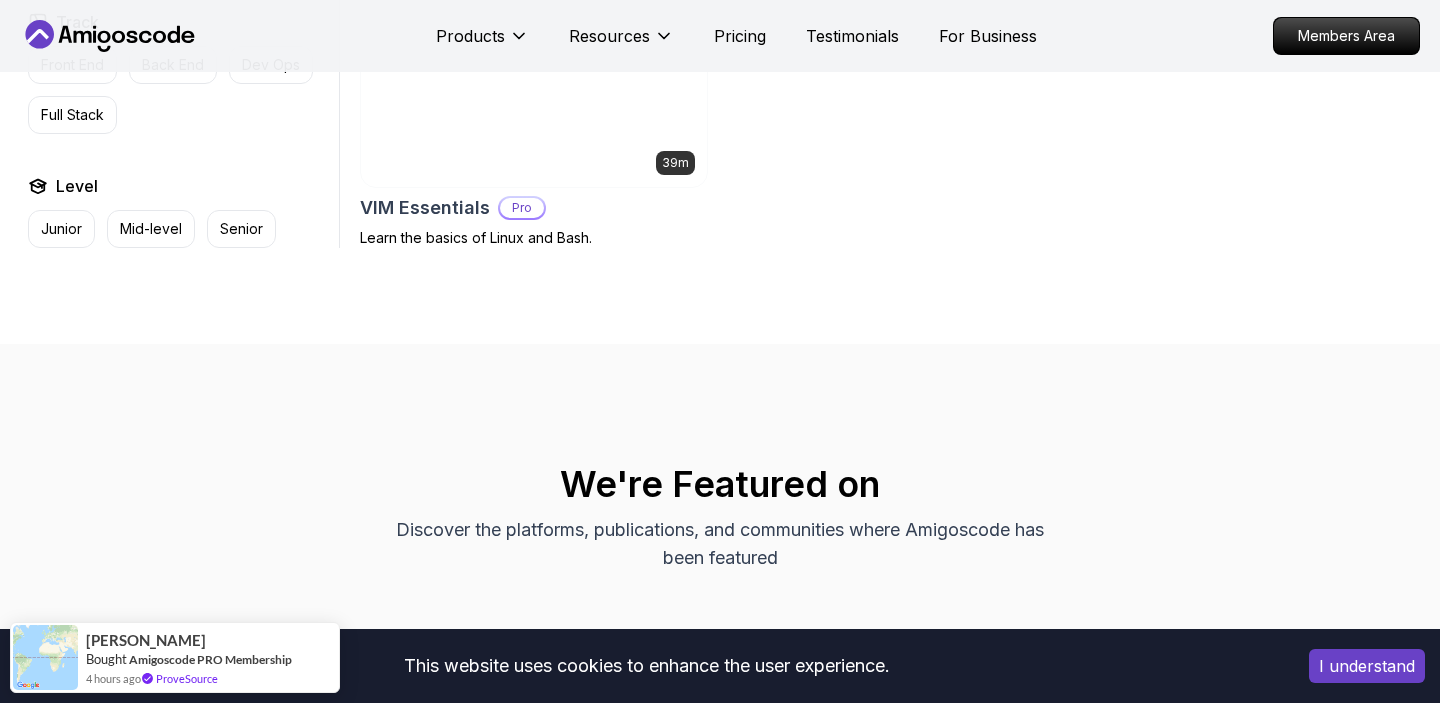 scroll, scrollTop: 5036, scrollLeft: 0, axis: vertical 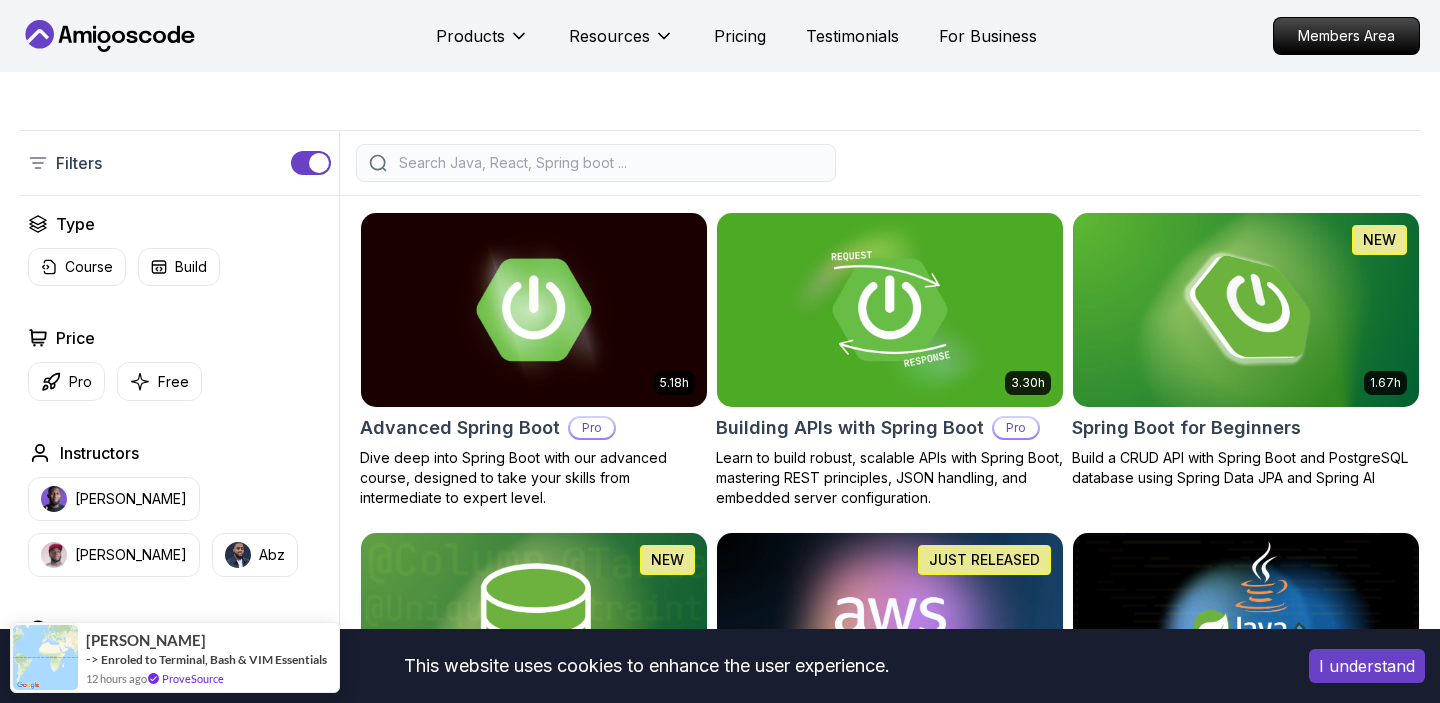 click on "This website uses cookies to enhance the user experience. I understand Products Resources Pricing Testimonials For Business Members Area Products Resources Pricing Testimonials For Business Members Area spring-boot Spring Boot Courses for Building Scalable Java Applications Learn to build production-grade Java applications using Spring Boot. Includes REST APIs, database integration, testing, and deployment. Filters Filters Type Course Build Price Pro Free Instructors [PERSON_NAME] [PERSON_NAME] Duration 0-1 Hour 1-3 Hours +3 Hours Track Front End Back End Dev Ops Full Stack Level Junior Mid-level Senior 5.18h Advanced Spring Boot Pro Dive deep into Spring Boot with our advanced course, designed to take your skills from intermediate to expert level. 3.30h Building APIs with Spring Boot Pro Learn to build robust, scalable APIs with Spring Boot, mastering REST principles, JSON handling, and embedded server configuration. 1.67h NEW Spring Boot for Beginners 6.65h NEW Spring Data JPA Pro 2.73h JUST RELEASED Pro 1.45h" at bounding box center (720, 1075) 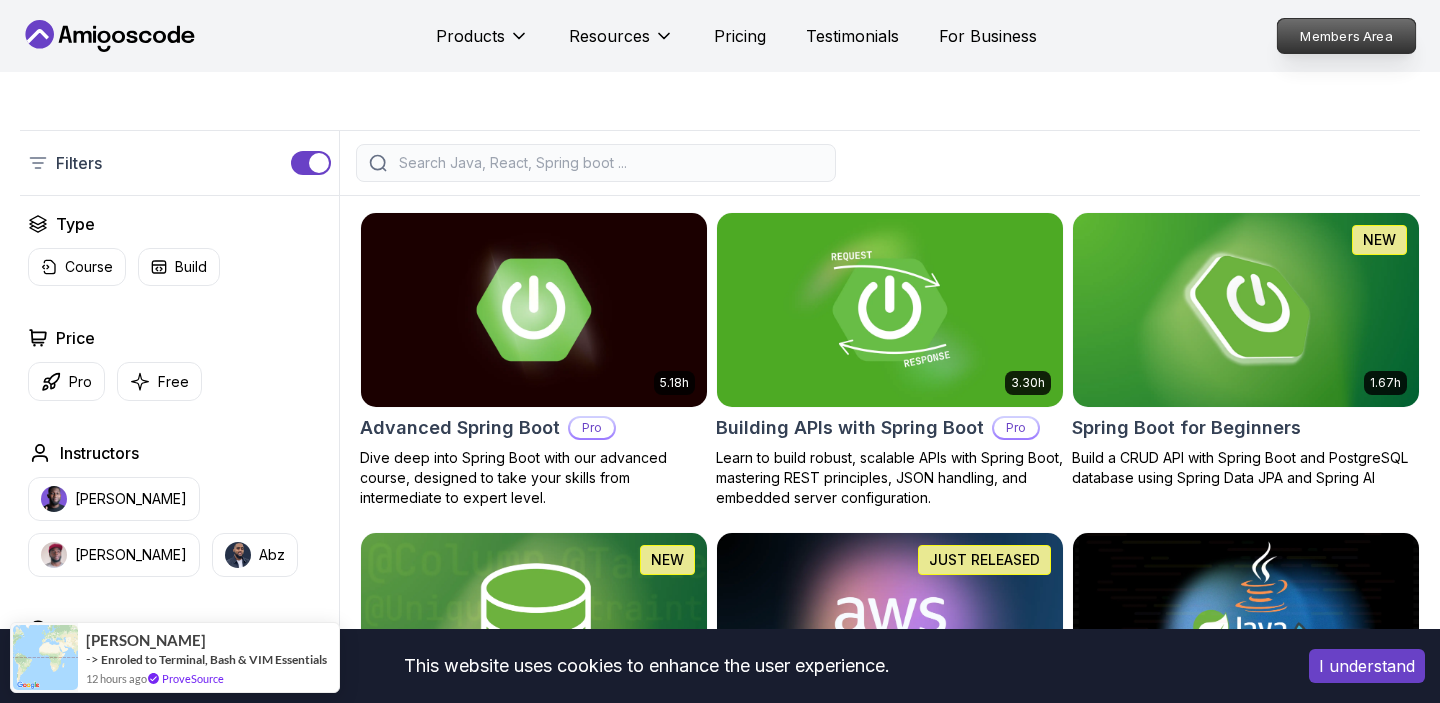 click on "Members Area" at bounding box center (1347, 36) 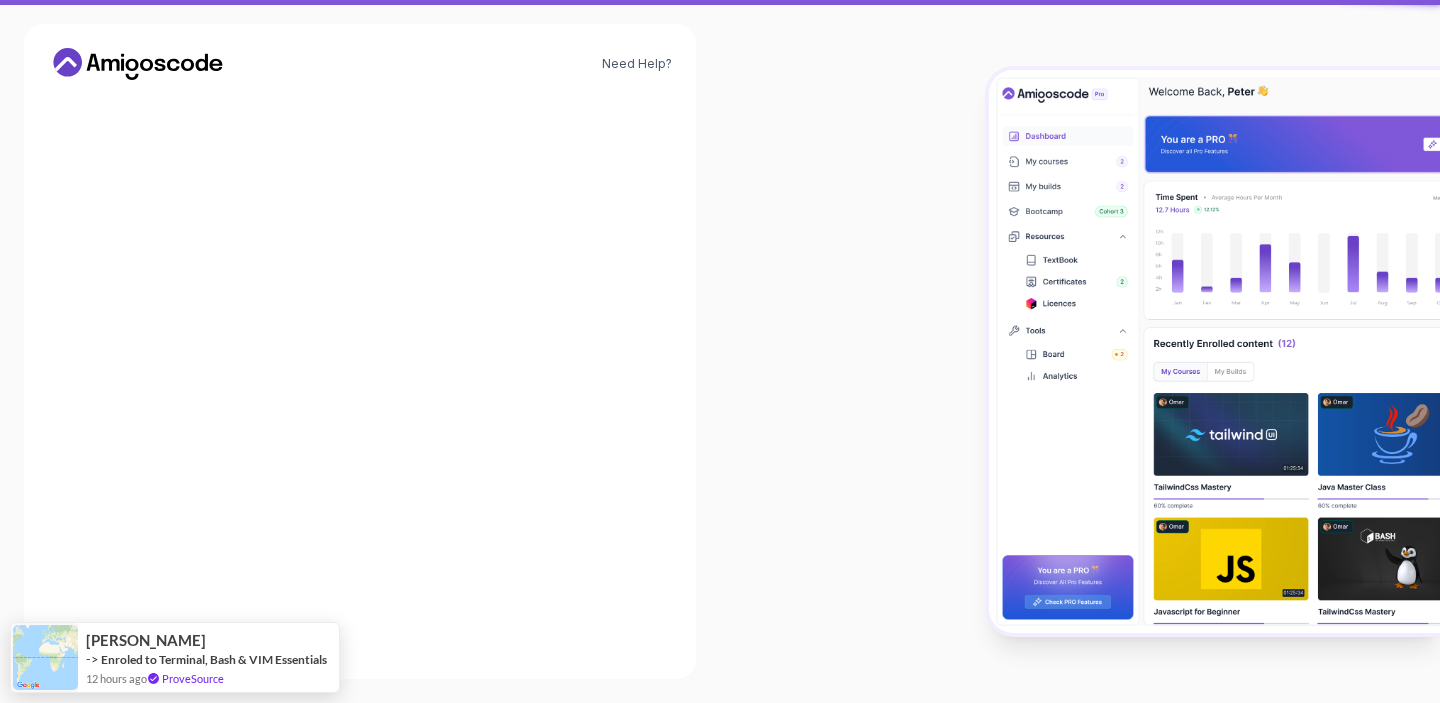 scroll, scrollTop: 0, scrollLeft: 0, axis: both 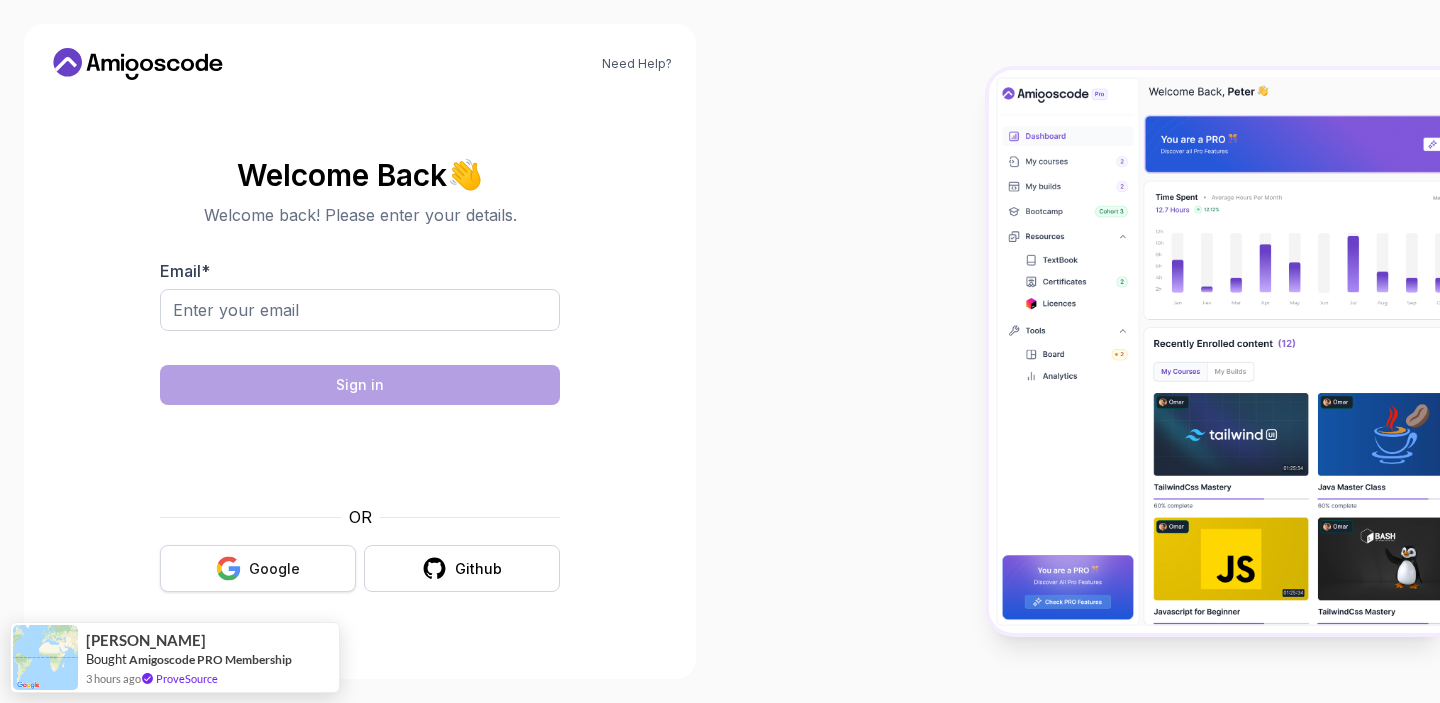 click on "Google" at bounding box center (258, 568) 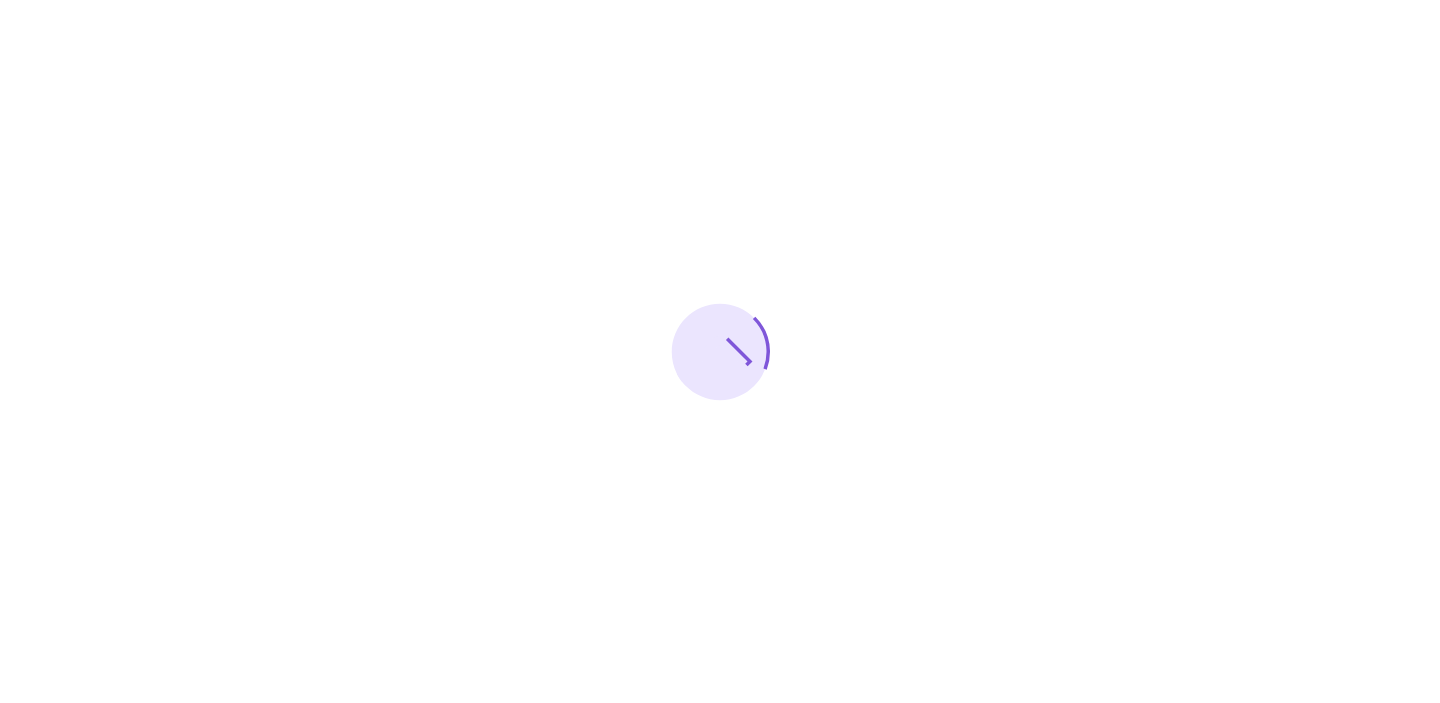 scroll, scrollTop: 0, scrollLeft: 0, axis: both 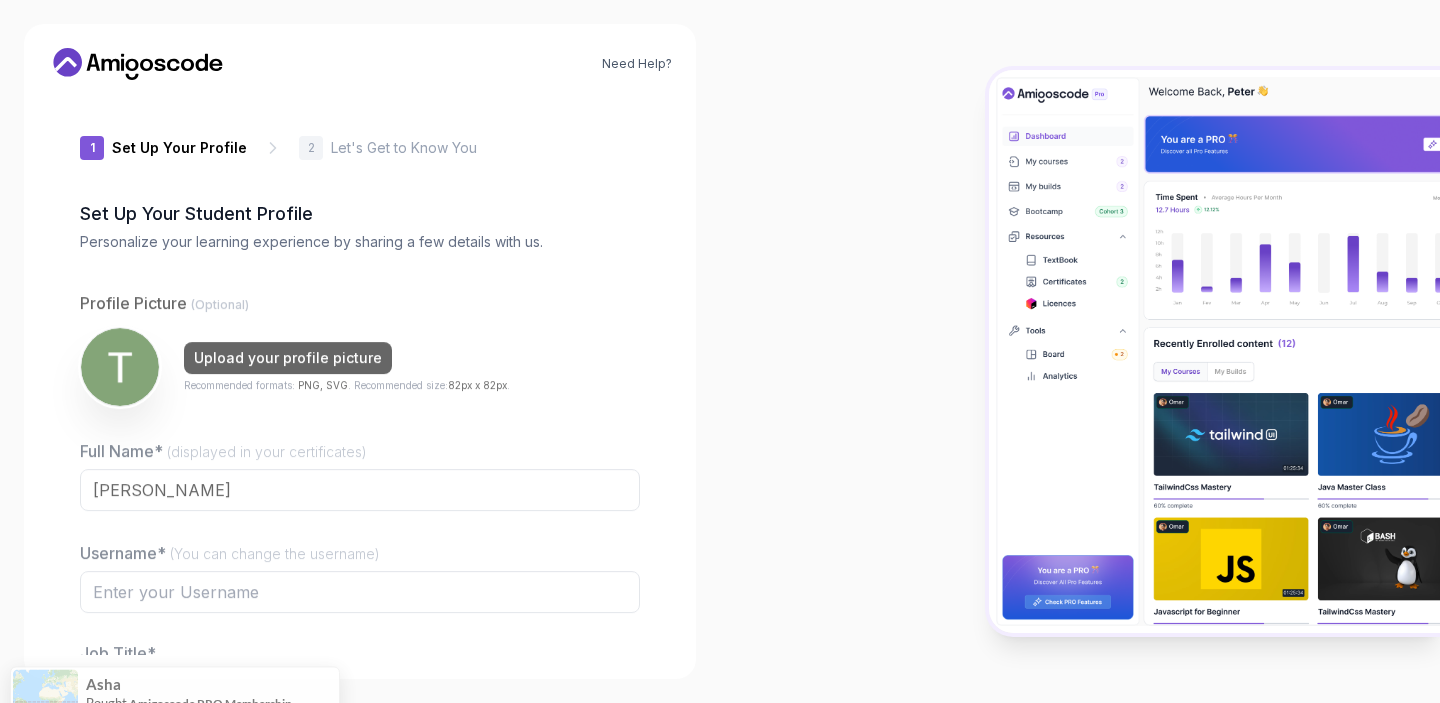 type on "gentleorca1bade" 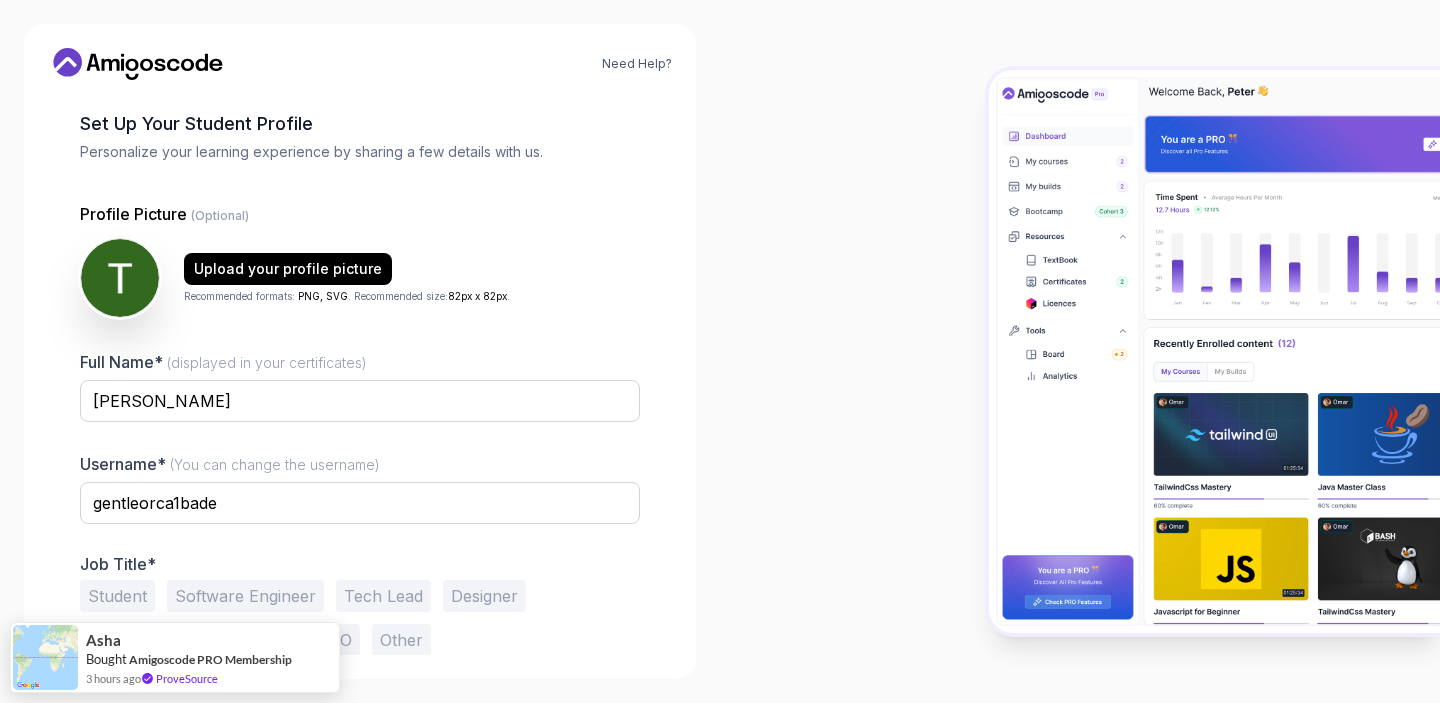 scroll, scrollTop: 131, scrollLeft: 0, axis: vertical 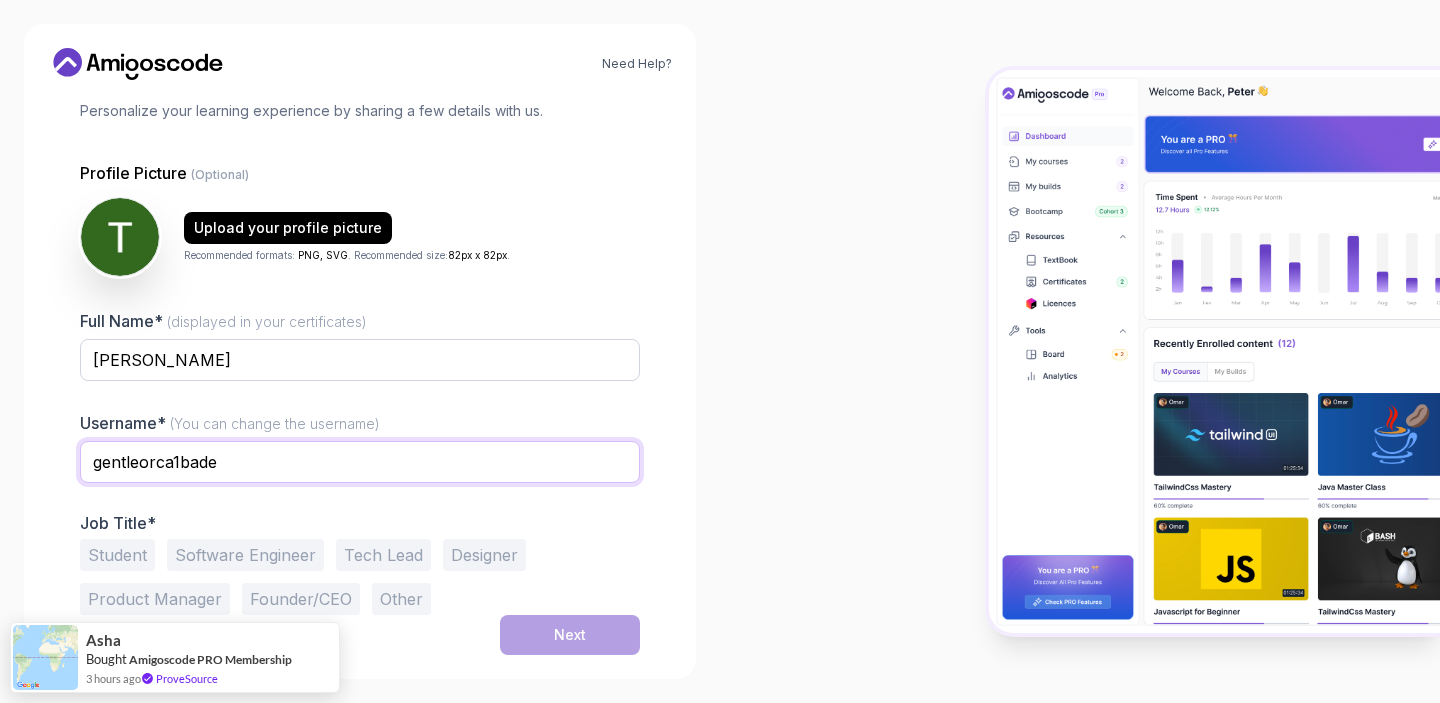 click on "gentleorca1bade" at bounding box center [360, 462] 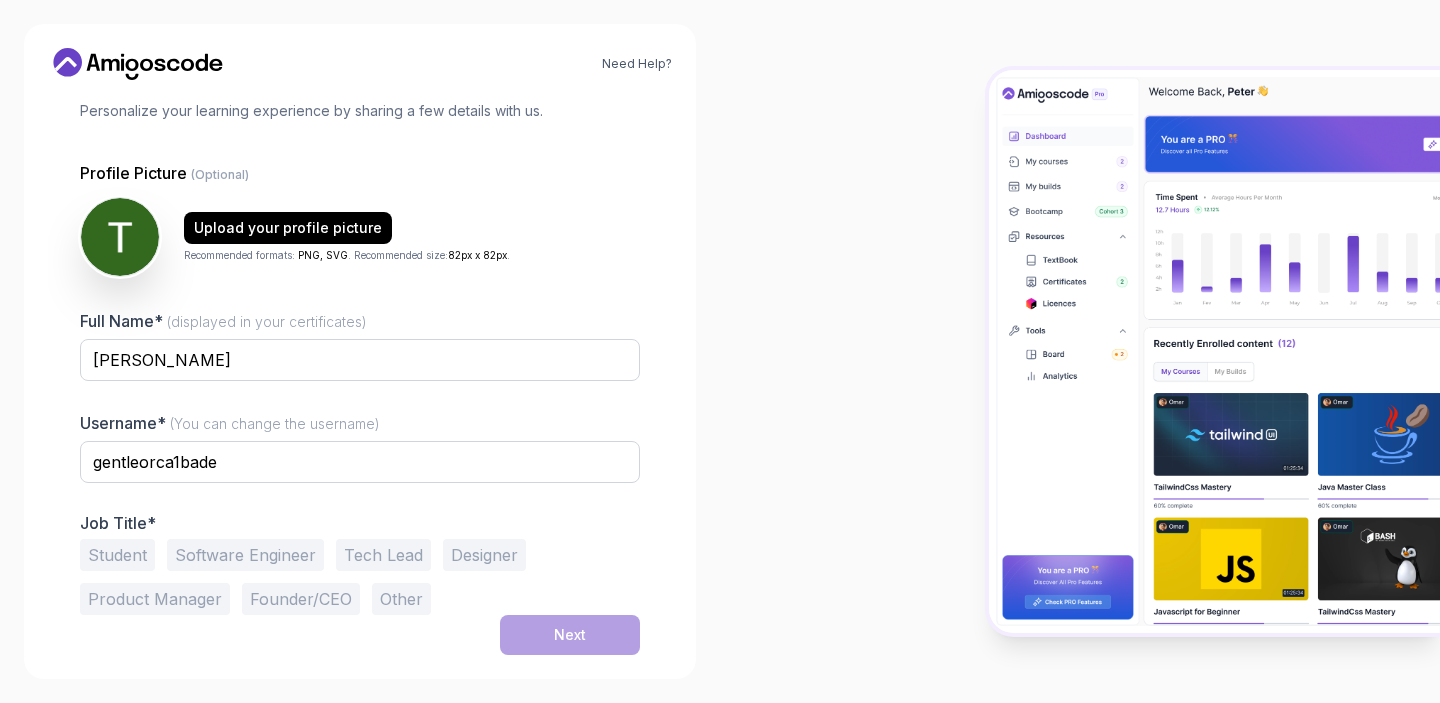 click on "Student" at bounding box center [117, 555] 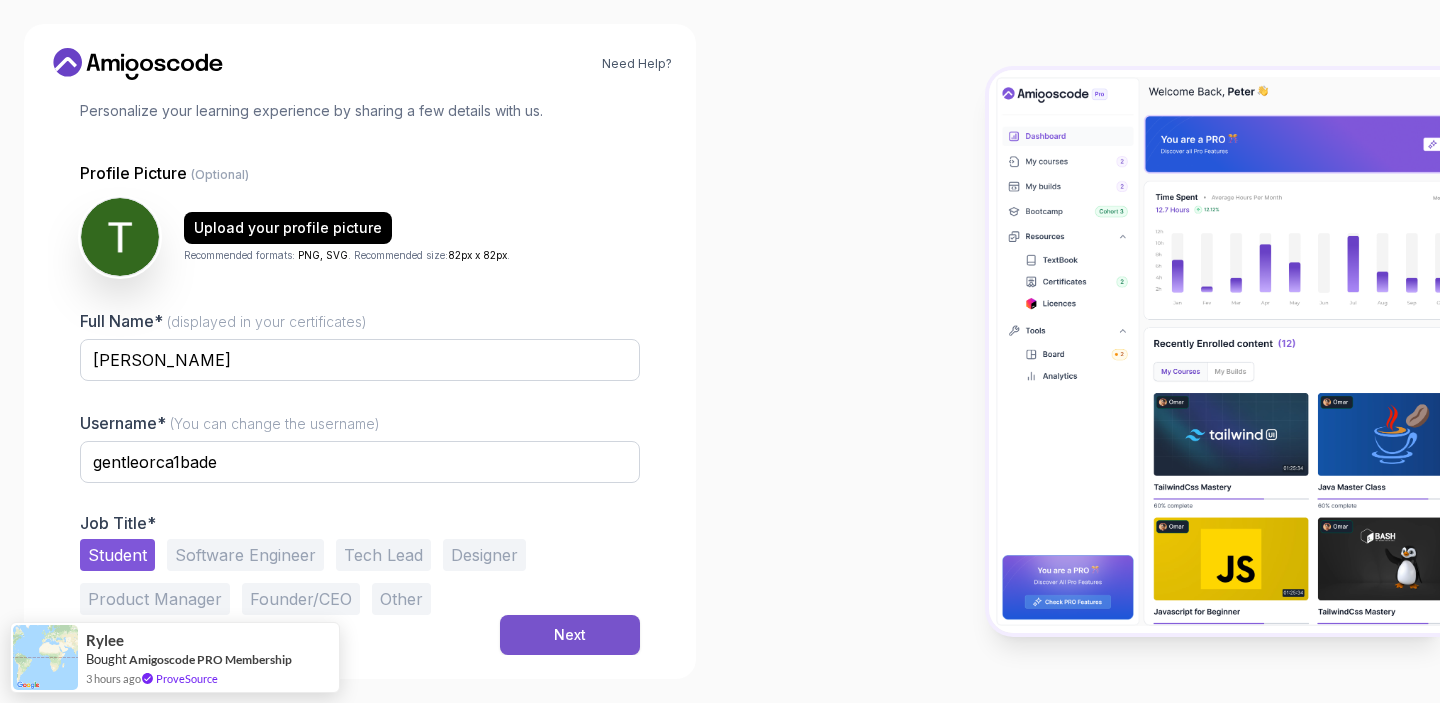 click on "Next" at bounding box center (570, 635) 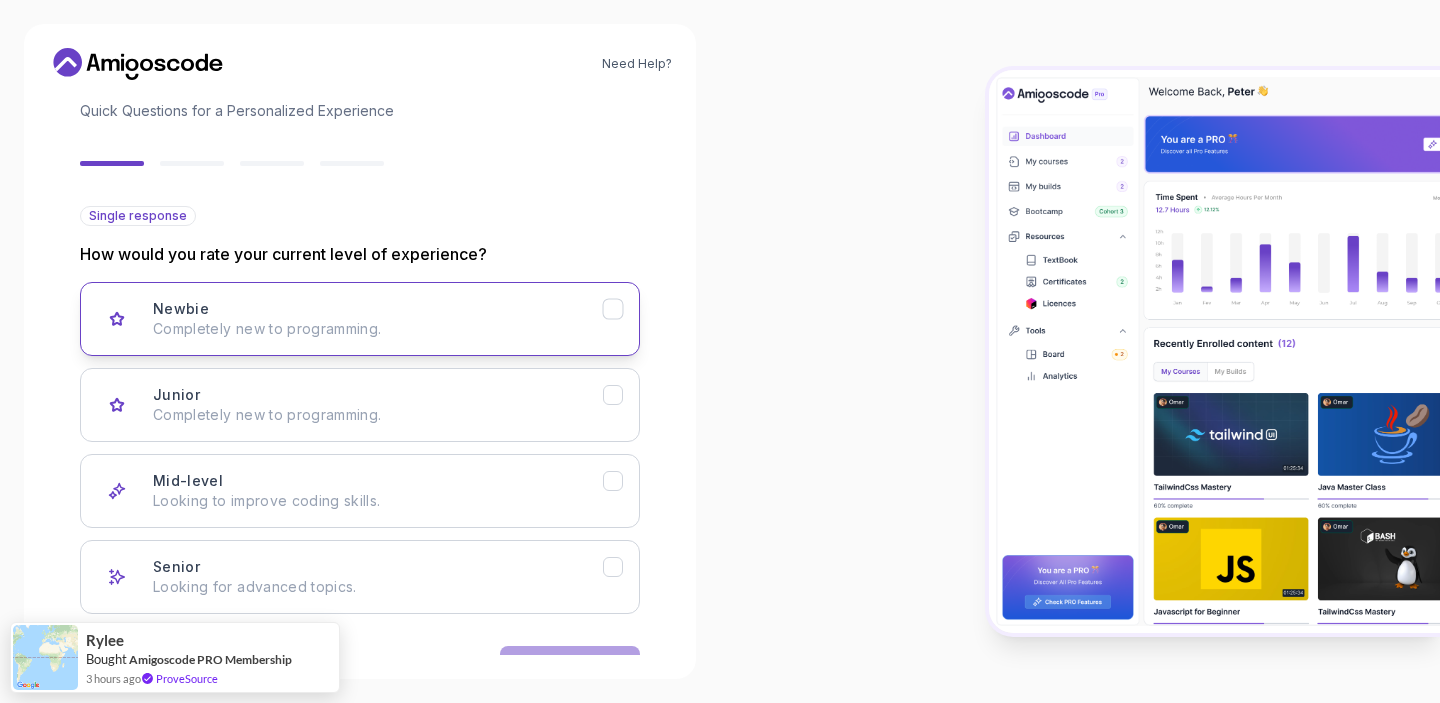click on "Completely new to programming." at bounding box center (378, 329) 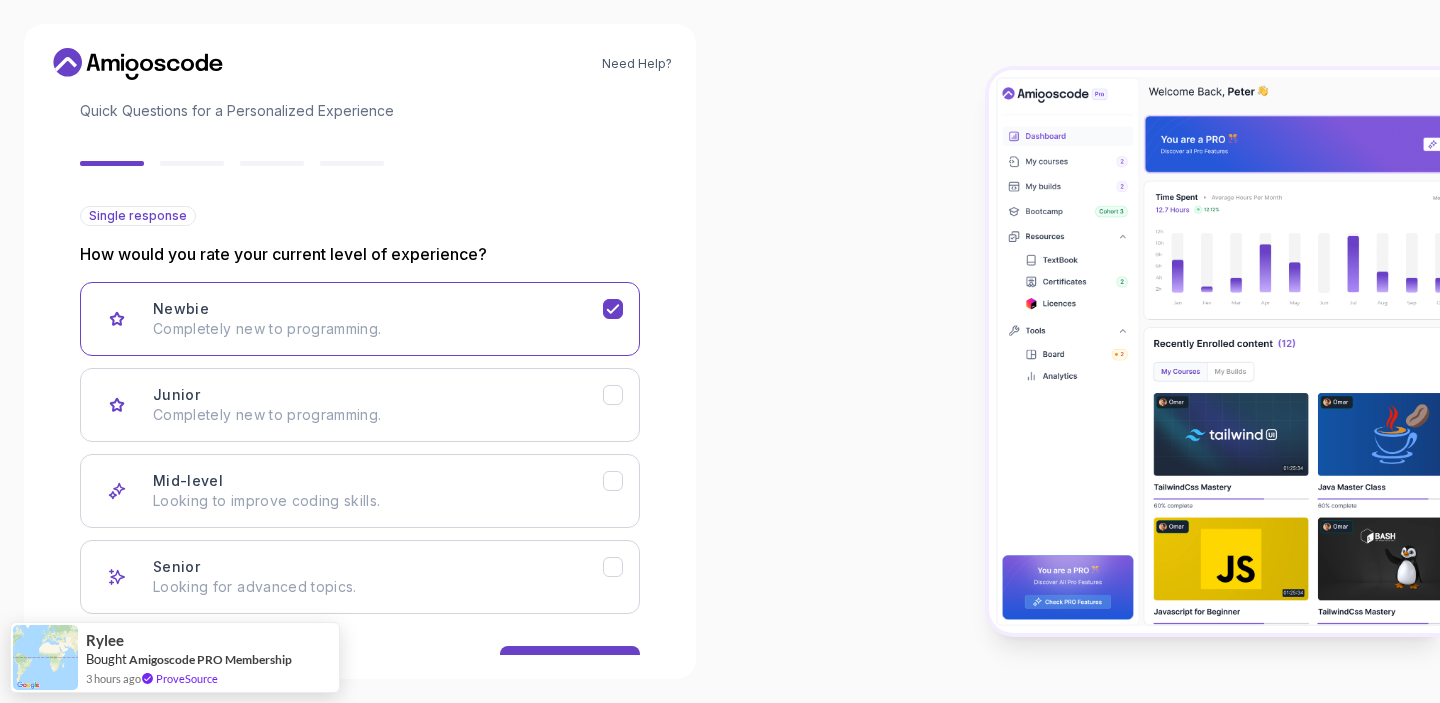 scroll, scrollTop: 194, scrollLeft: 0, axis: vertical 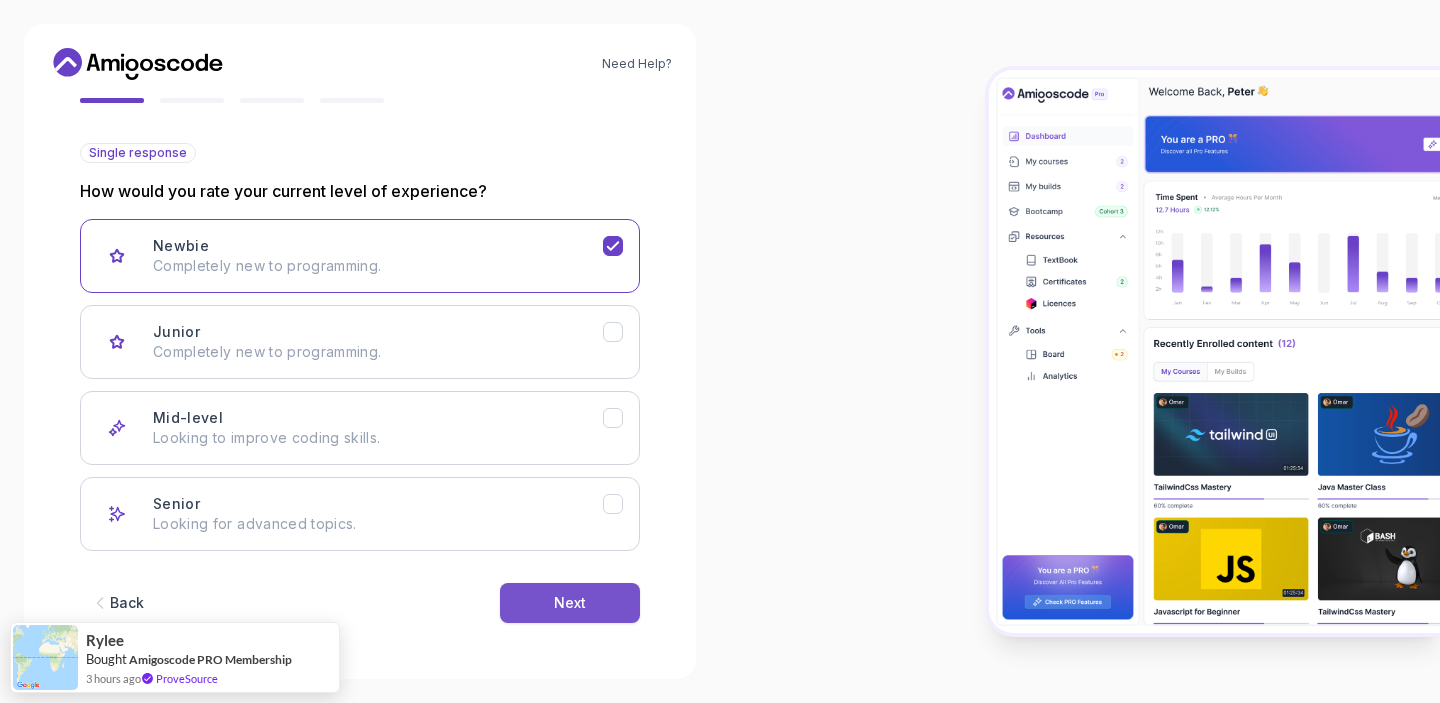 click on "Next" at bounding box center (570, 603) 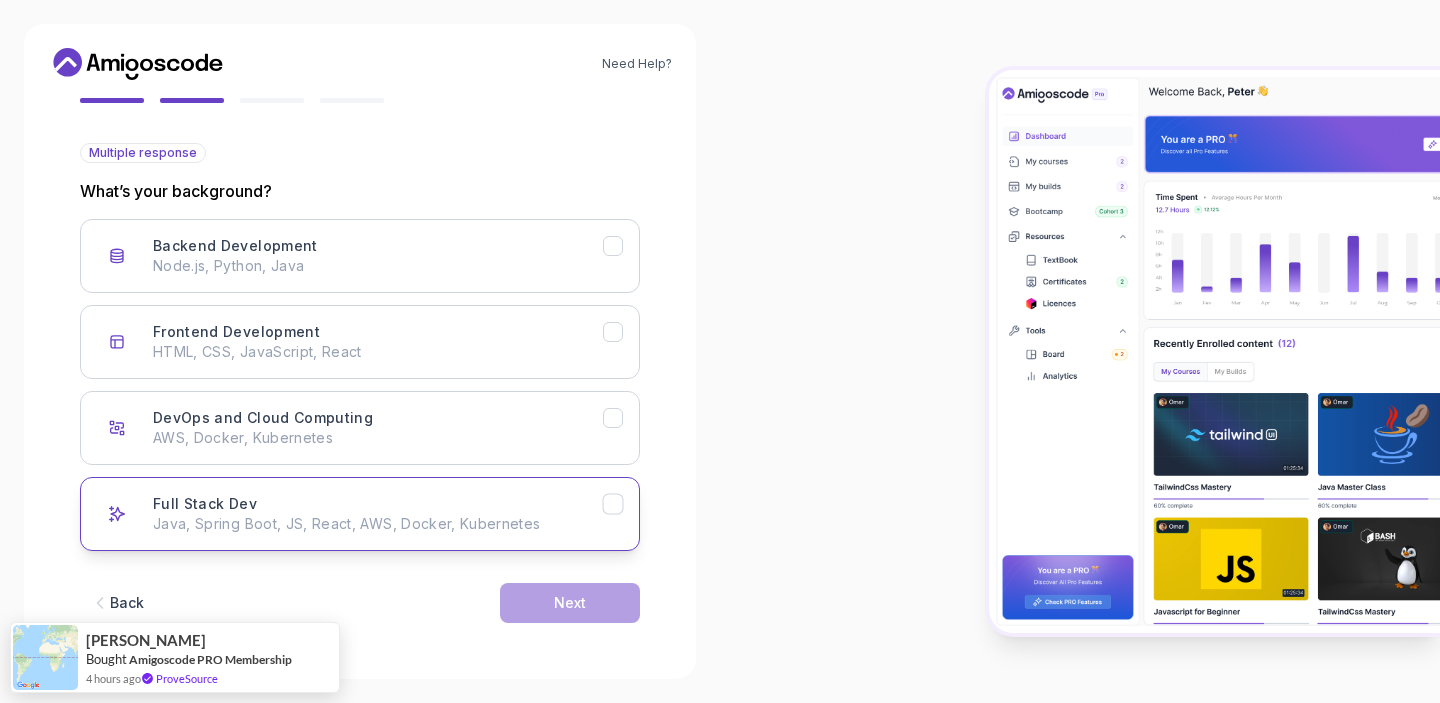 click on "Java, Spring Boot, JS, React, AWS, Docker, Kubernetes" at bounding box center (378, 524) 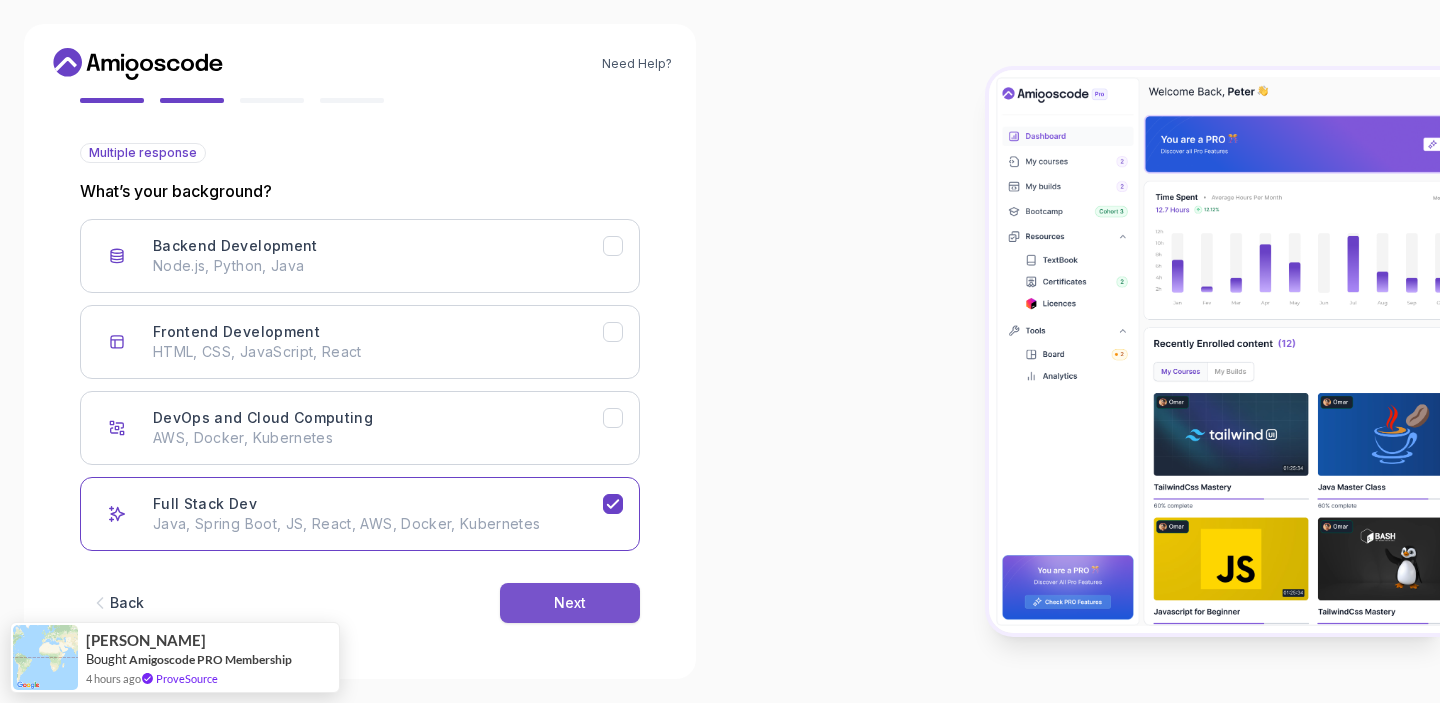 click on "Next" at bounding box center [570, 603] 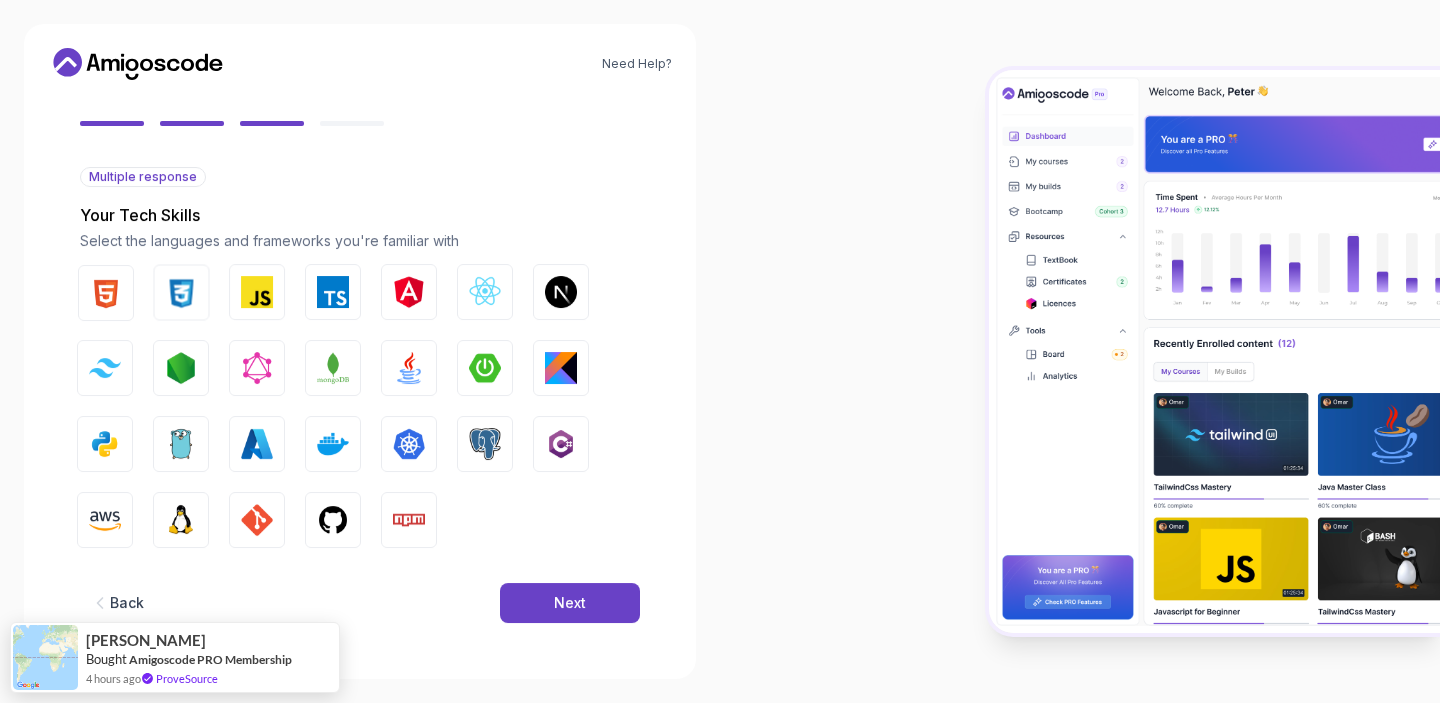 scroll, scrollTop: 170, scrollLeft: 0, axis: vertical 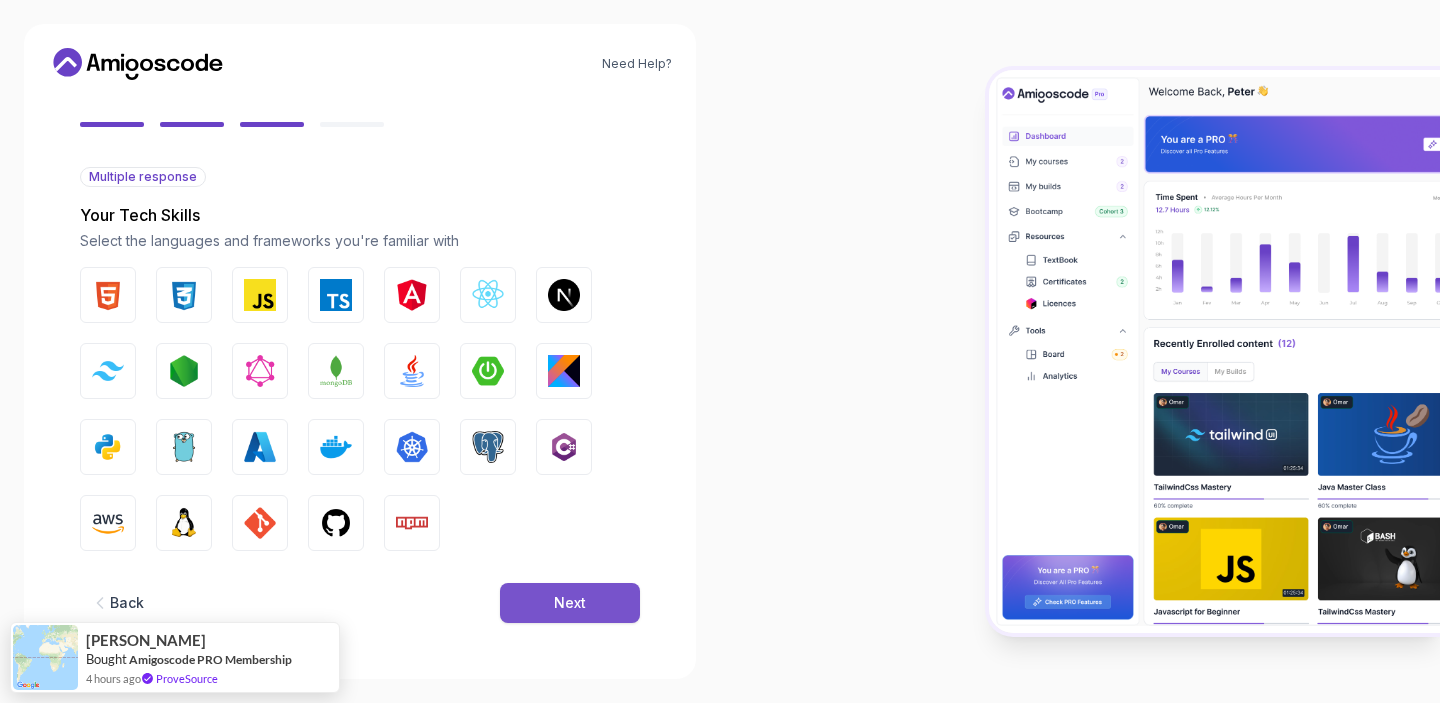 click on "Next" at bounding box center [570, 603] 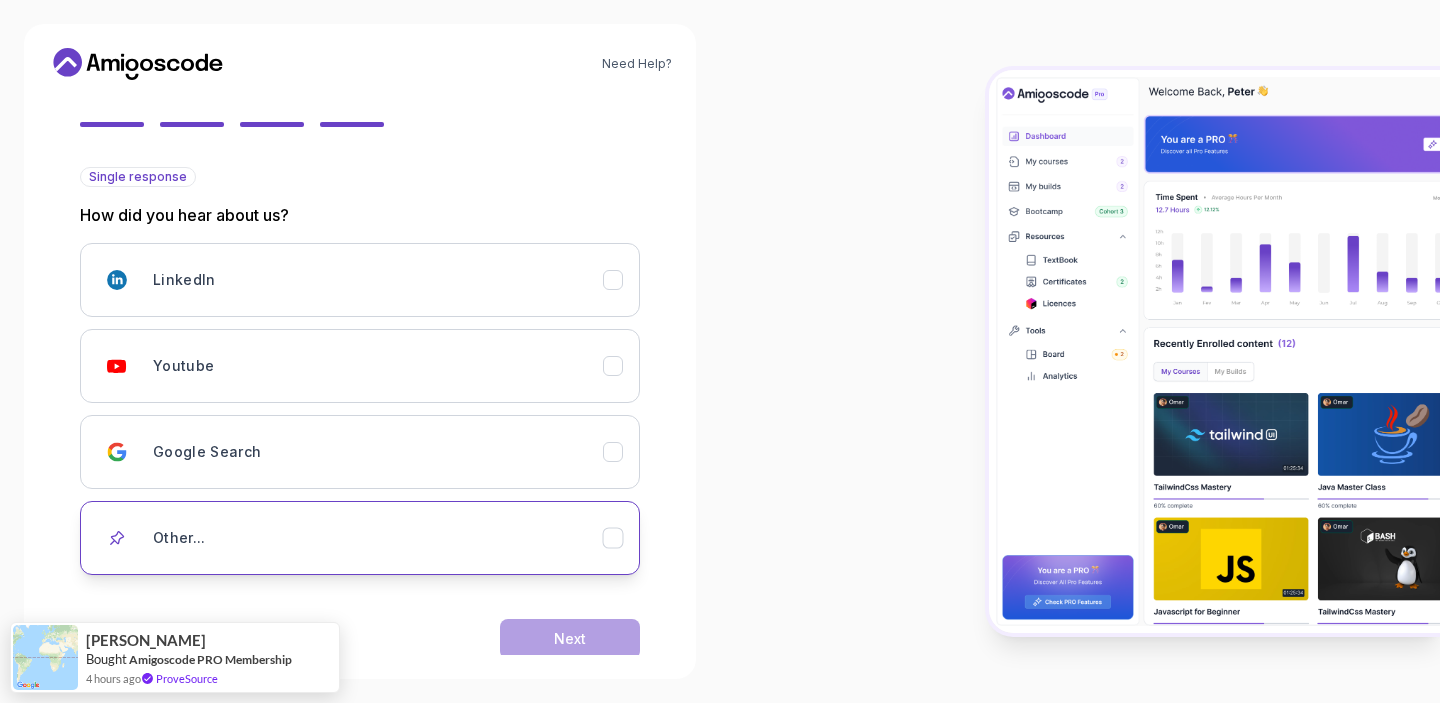 click on "Other..." at bounding box center (378, 538) 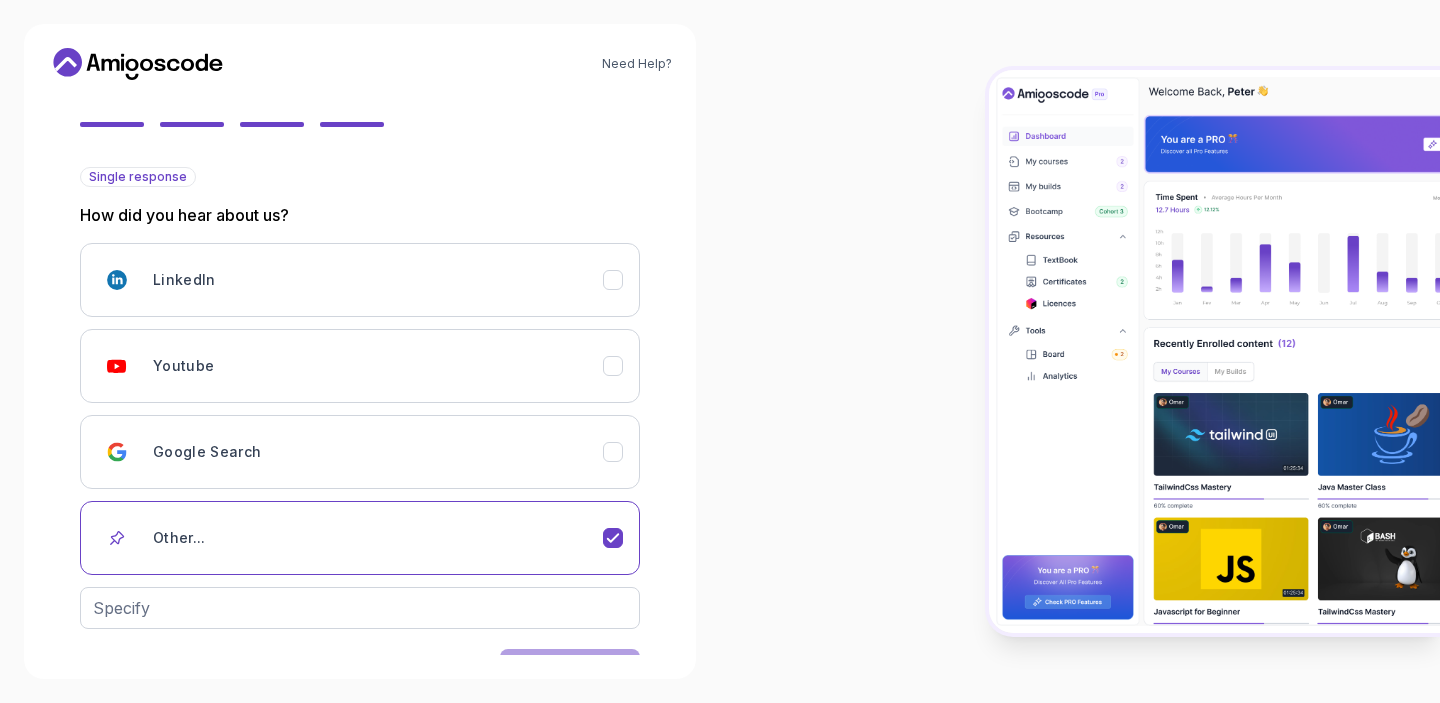 scroll, scrollTop: 236, scrollLeft: 0, axis: vertical 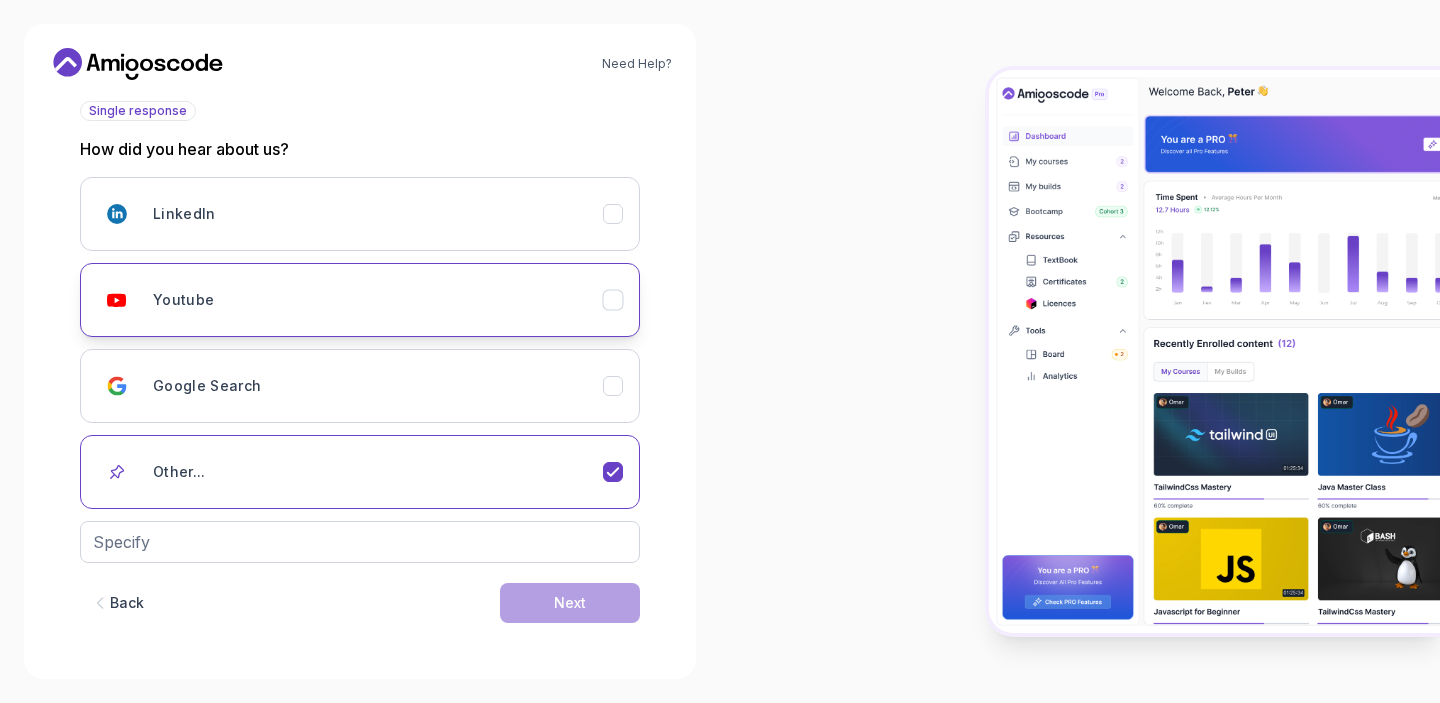 click on "Youtube" at bounding box center (378, 300) 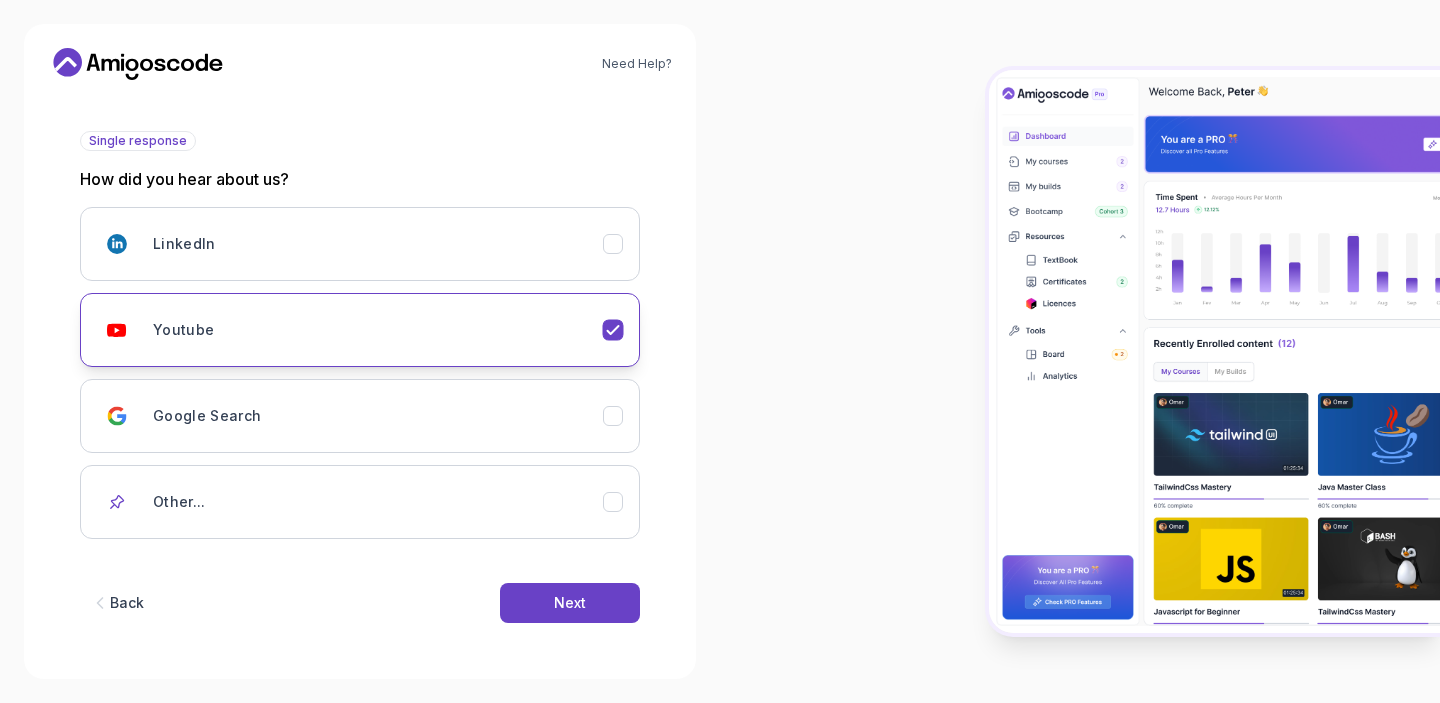 scroll, scrollTop: 206, scrollLeft: 0, axis: vertical 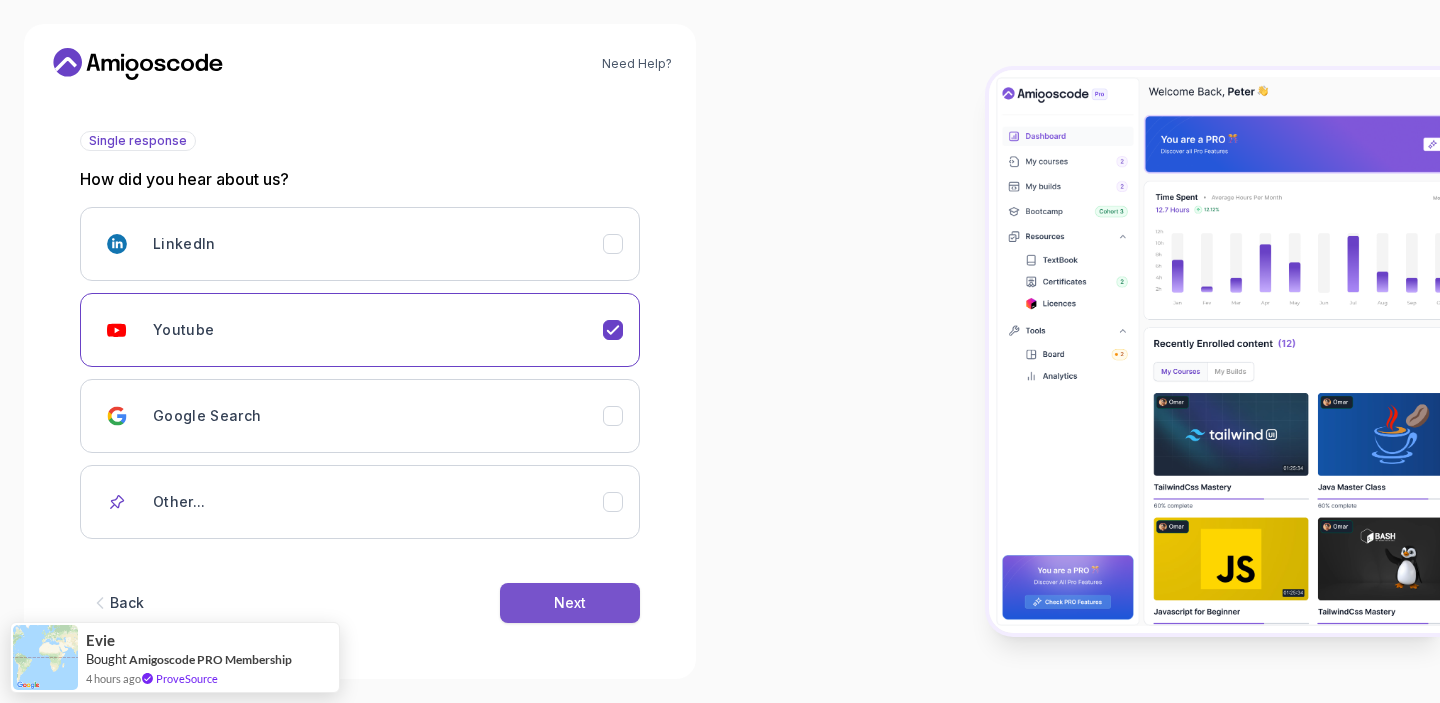 click on "Next" at bounding box center [570, 603] 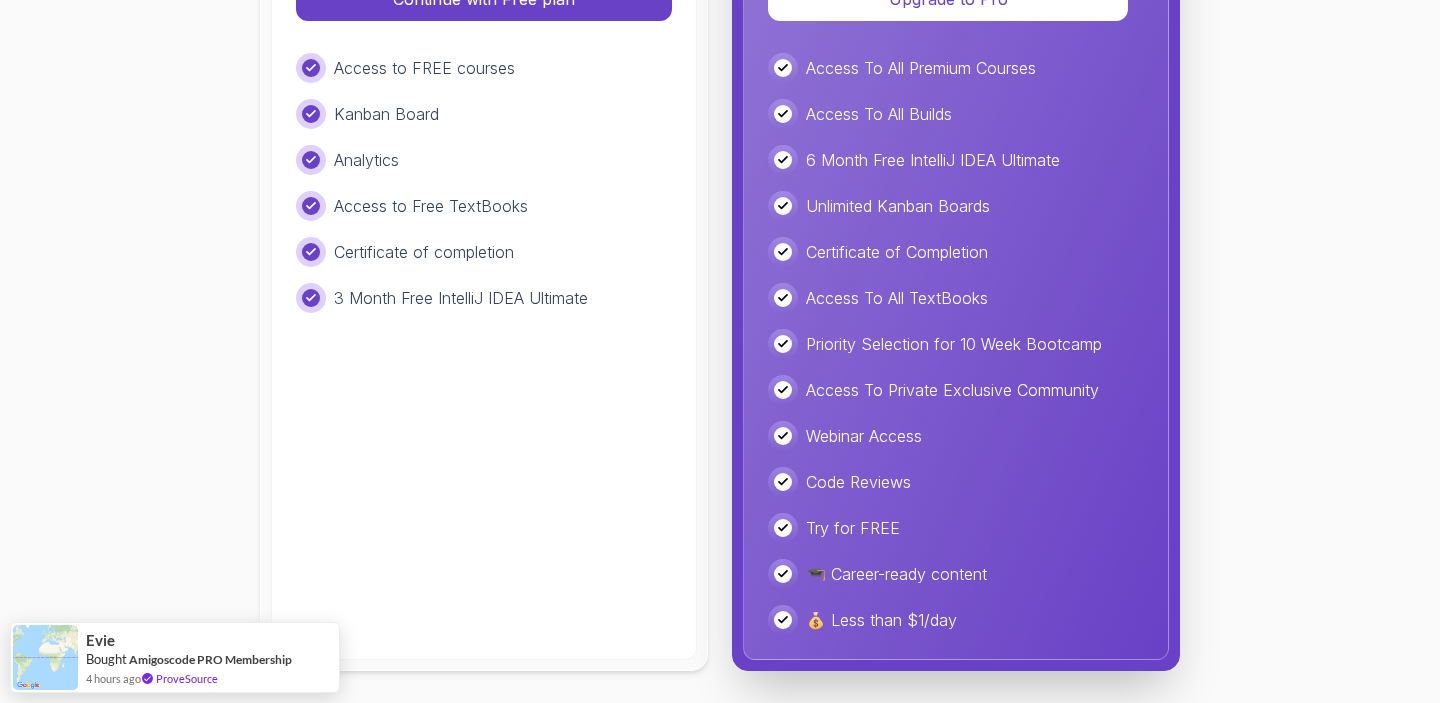 scroll, scrollTop: 0, scrollLeft: 0, axis: both 